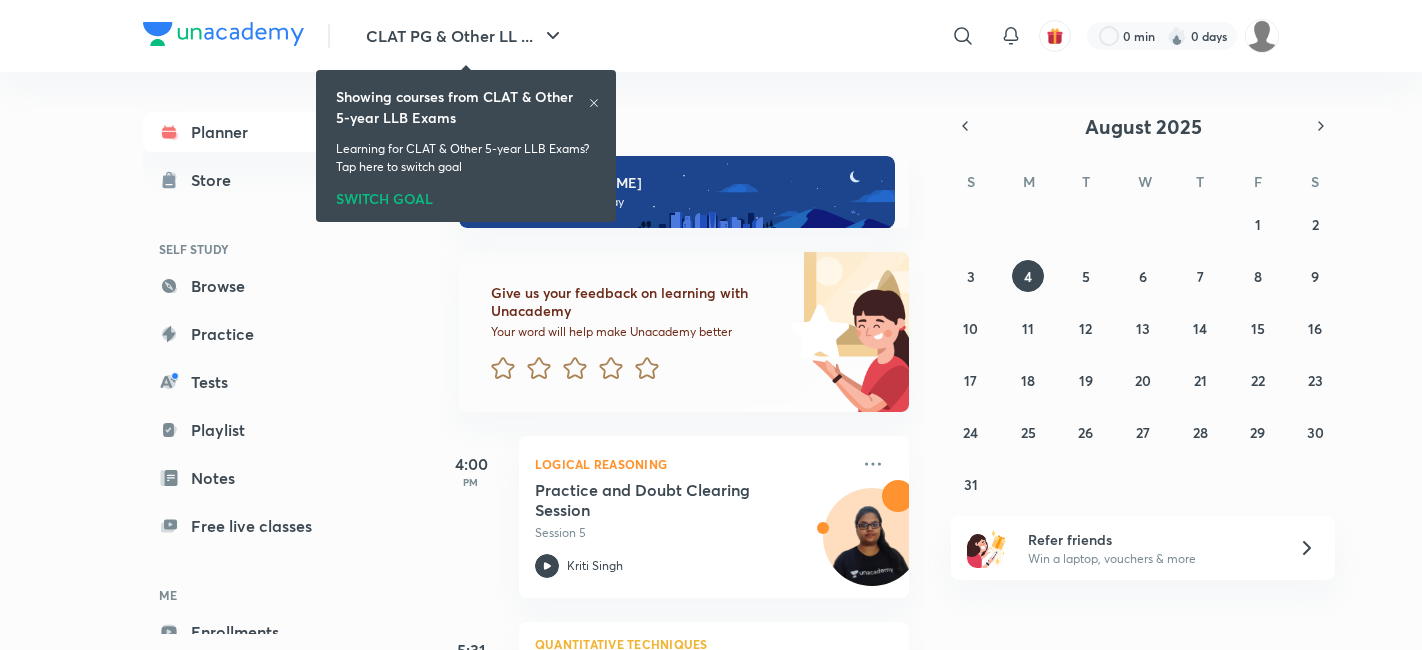scroll, scrollTop: 0, scrollLeft: 0, axis: both 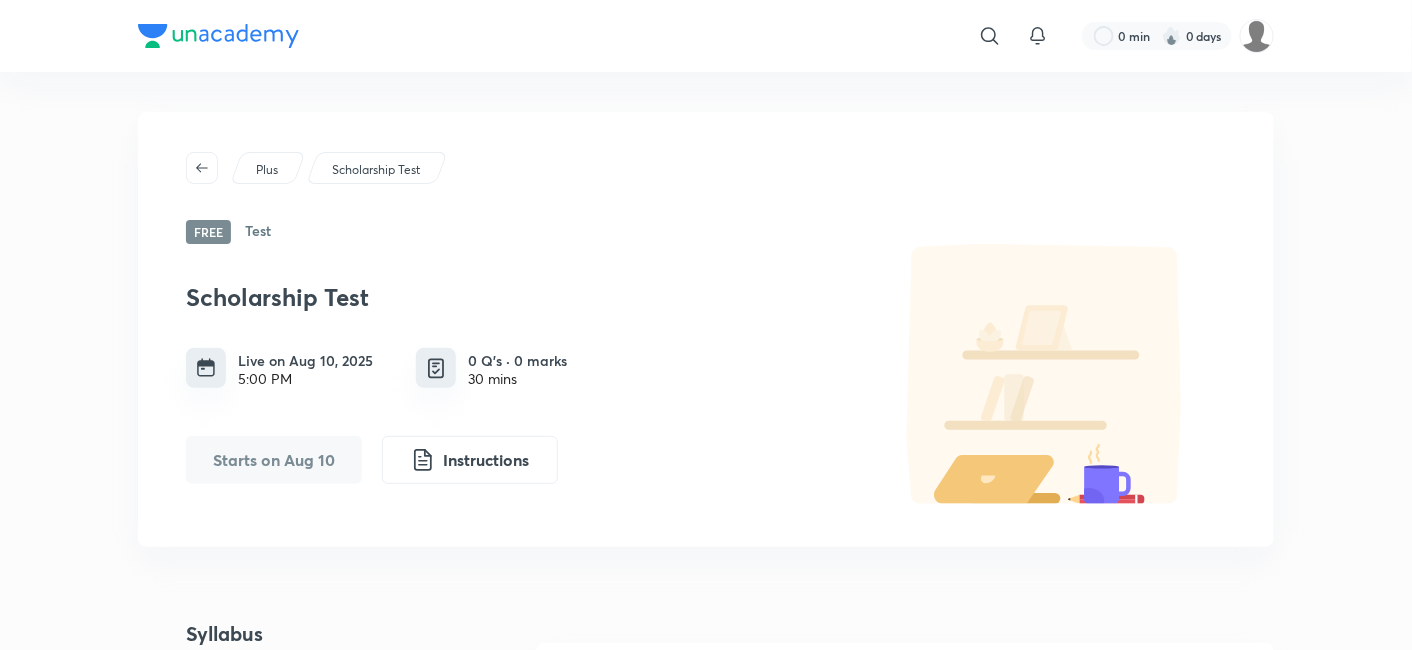 click on "Scholarship Test" at bounding box center (376, 170) 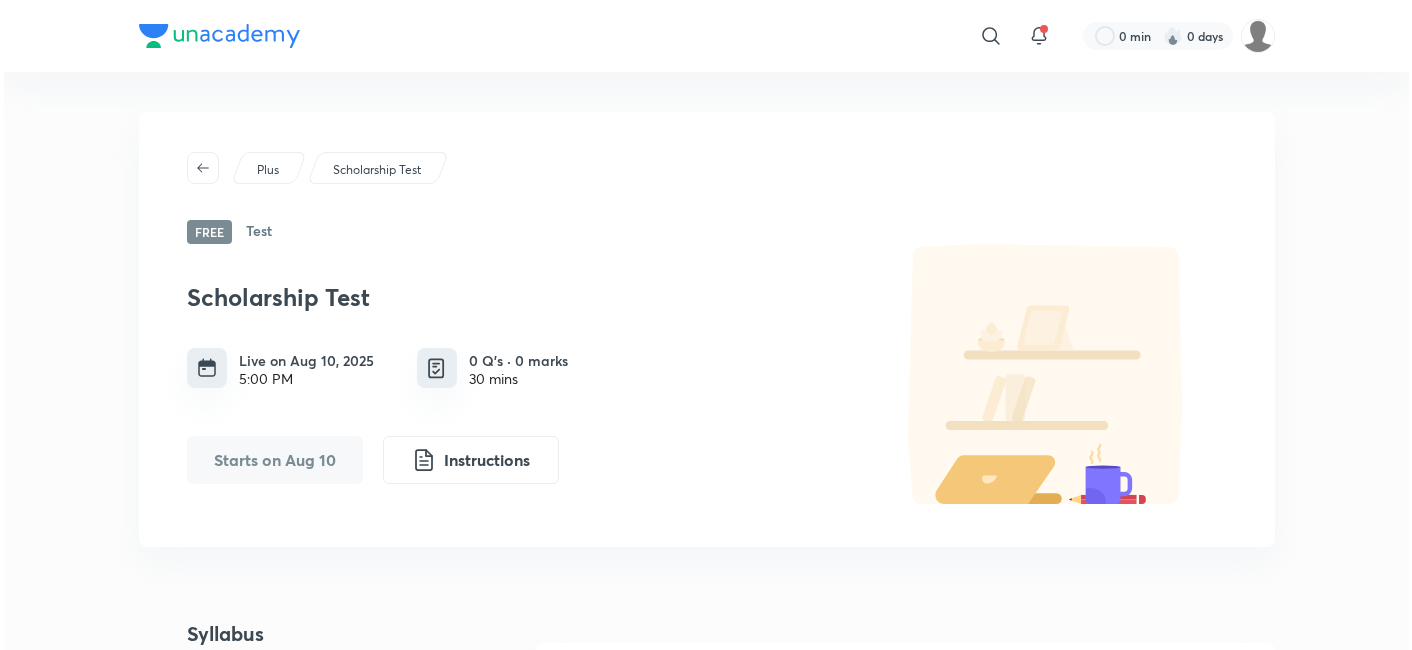 scroll, scrollTop: 0, scrollLeft: 0, axis: both 